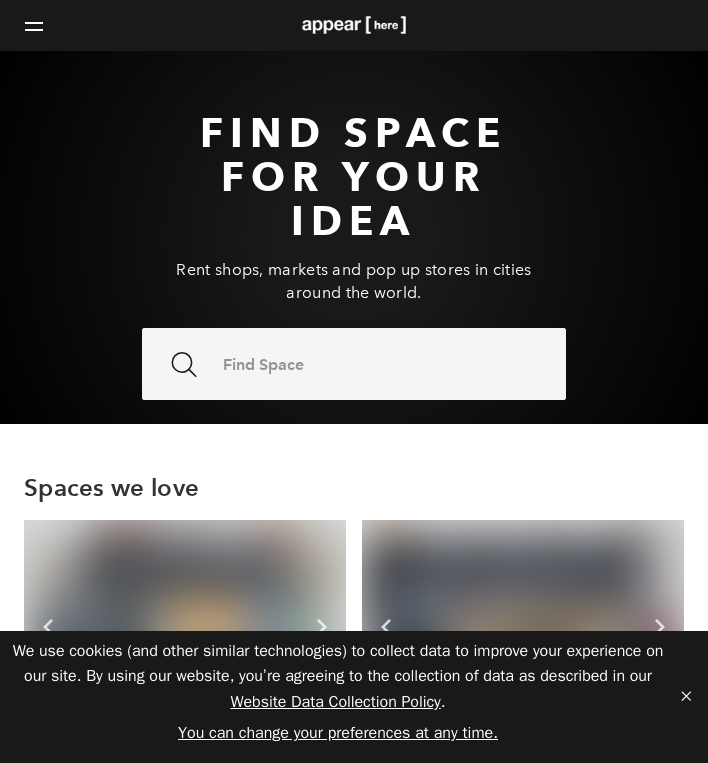 scroll, scrollTop: 377, scrollLeft: 0, axis: vertical 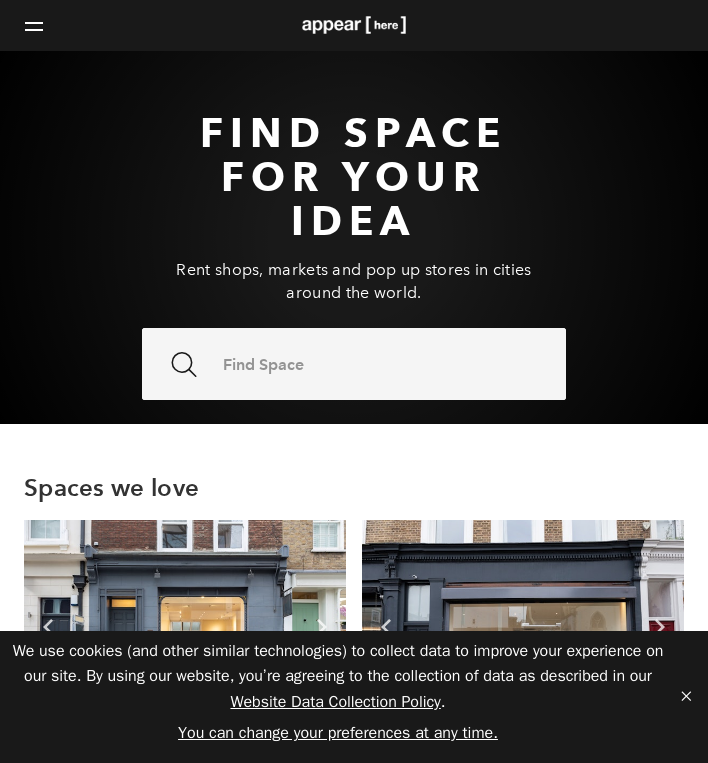 click at bounding box center (34, 26) 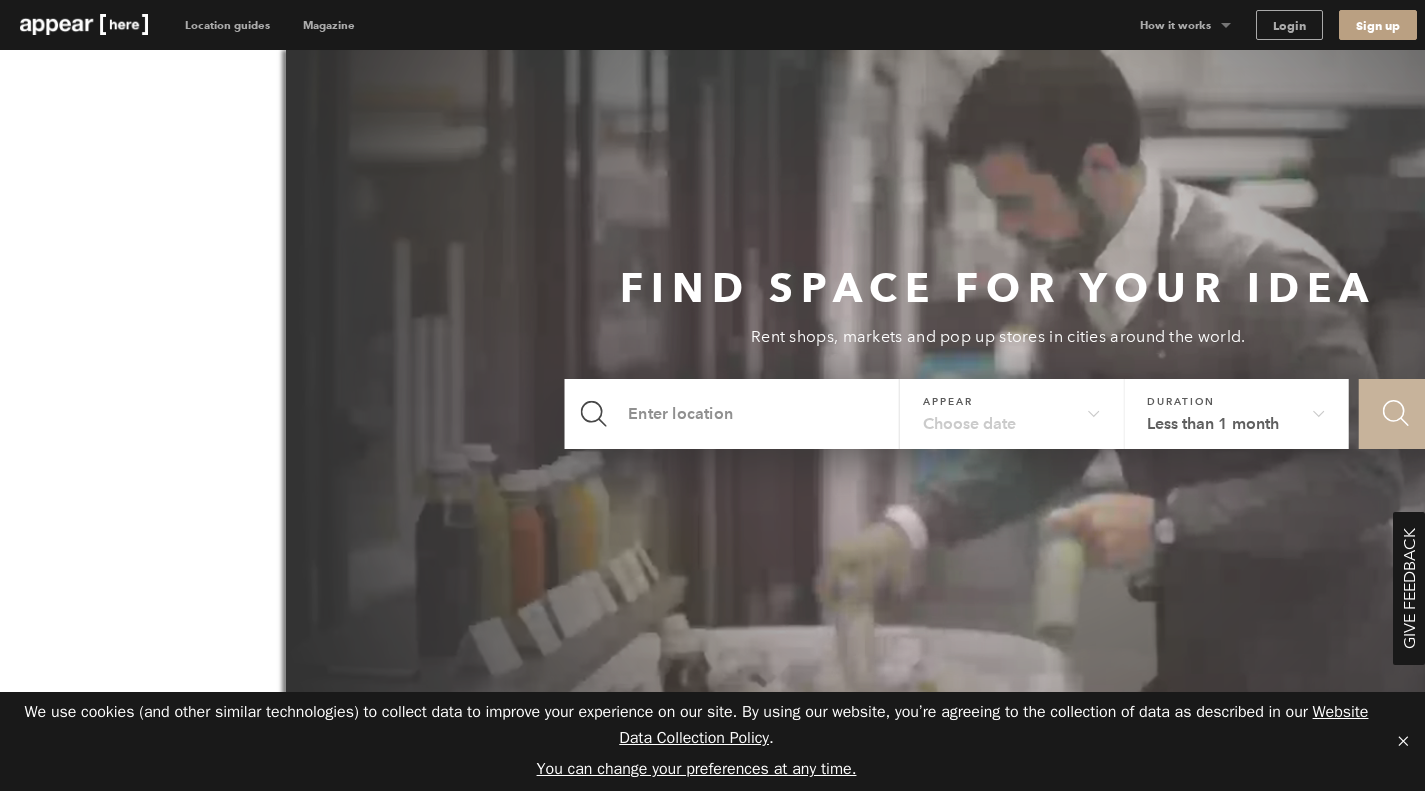 click at bounding box center (84, 24) 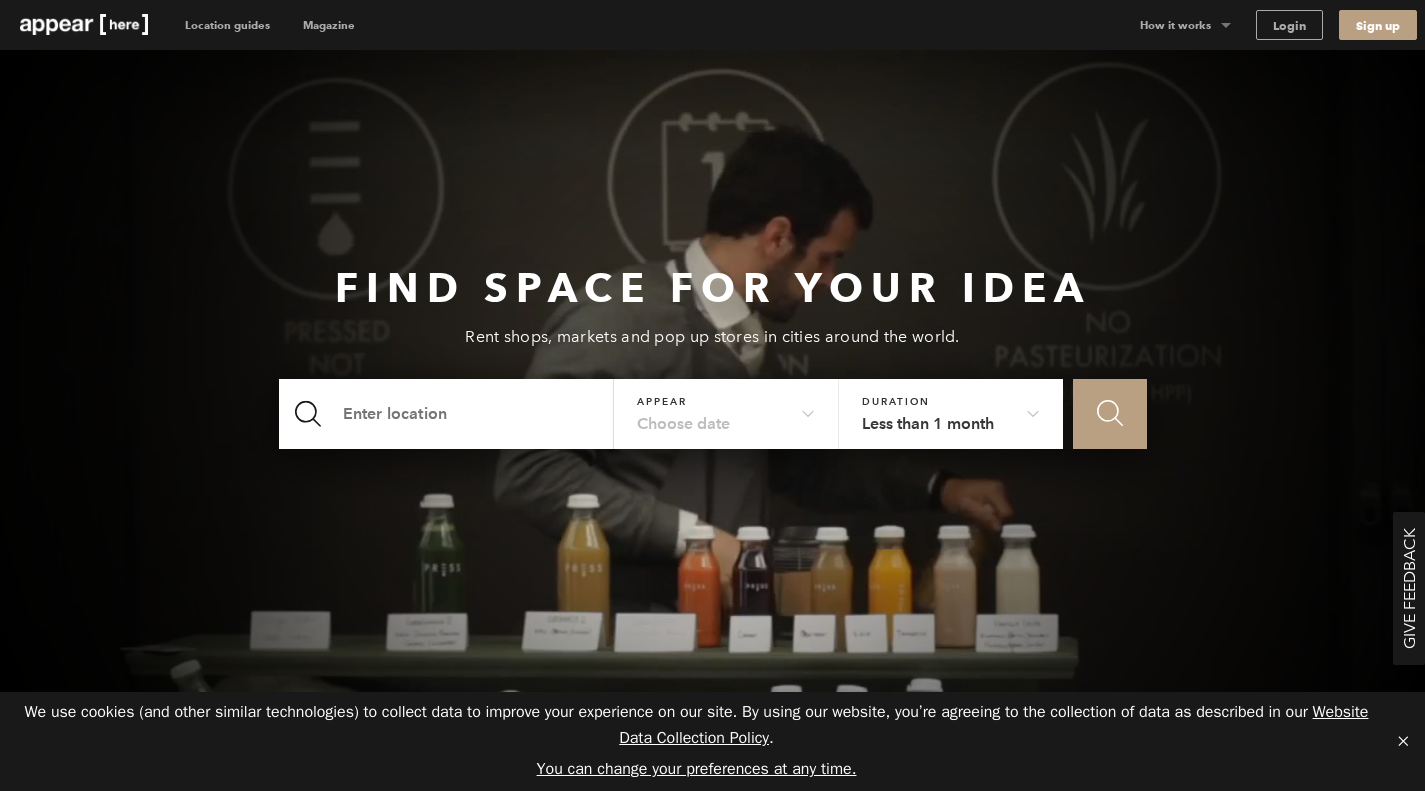 scroll, scrollTop: 0, scrollLeft: 0, axis: both 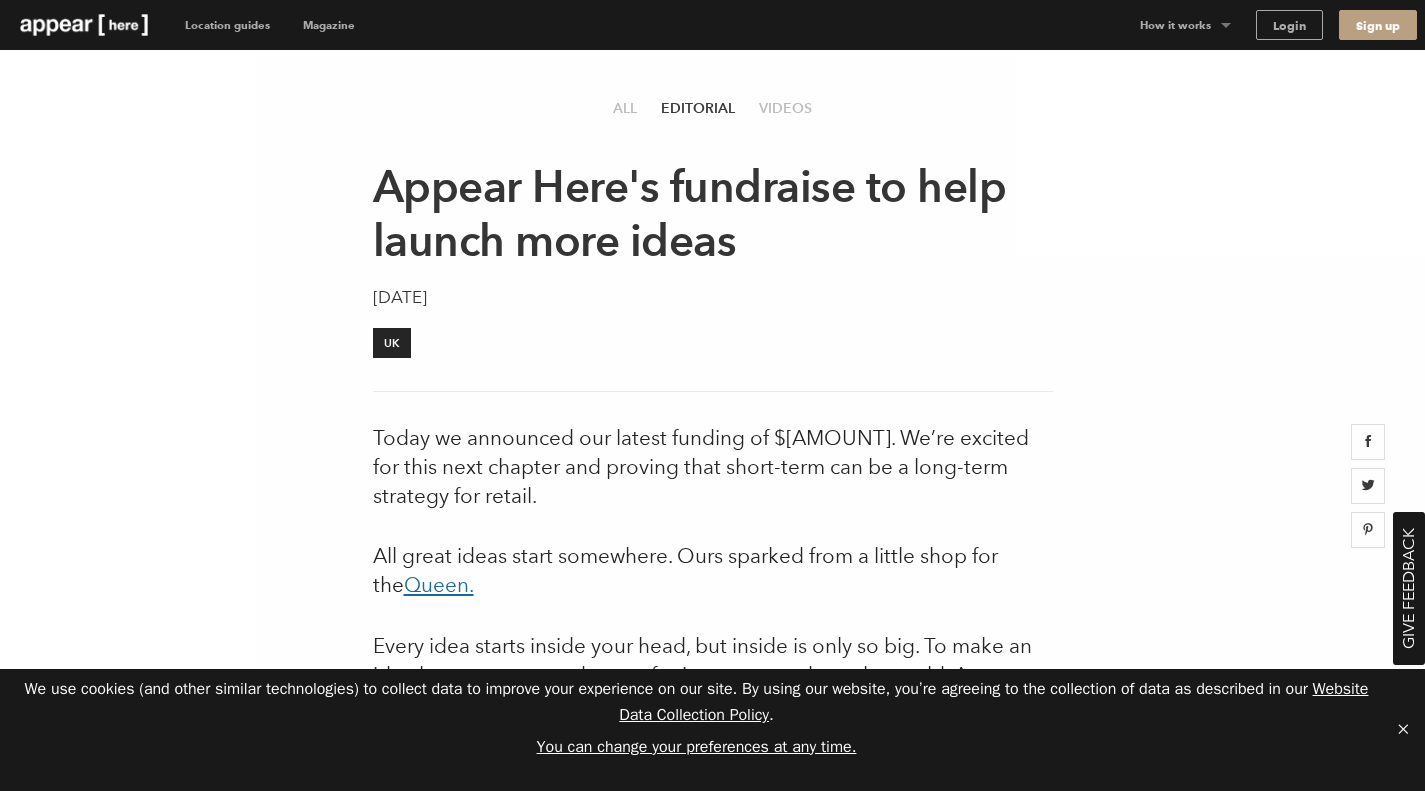 click at bounding box center (84, 25) 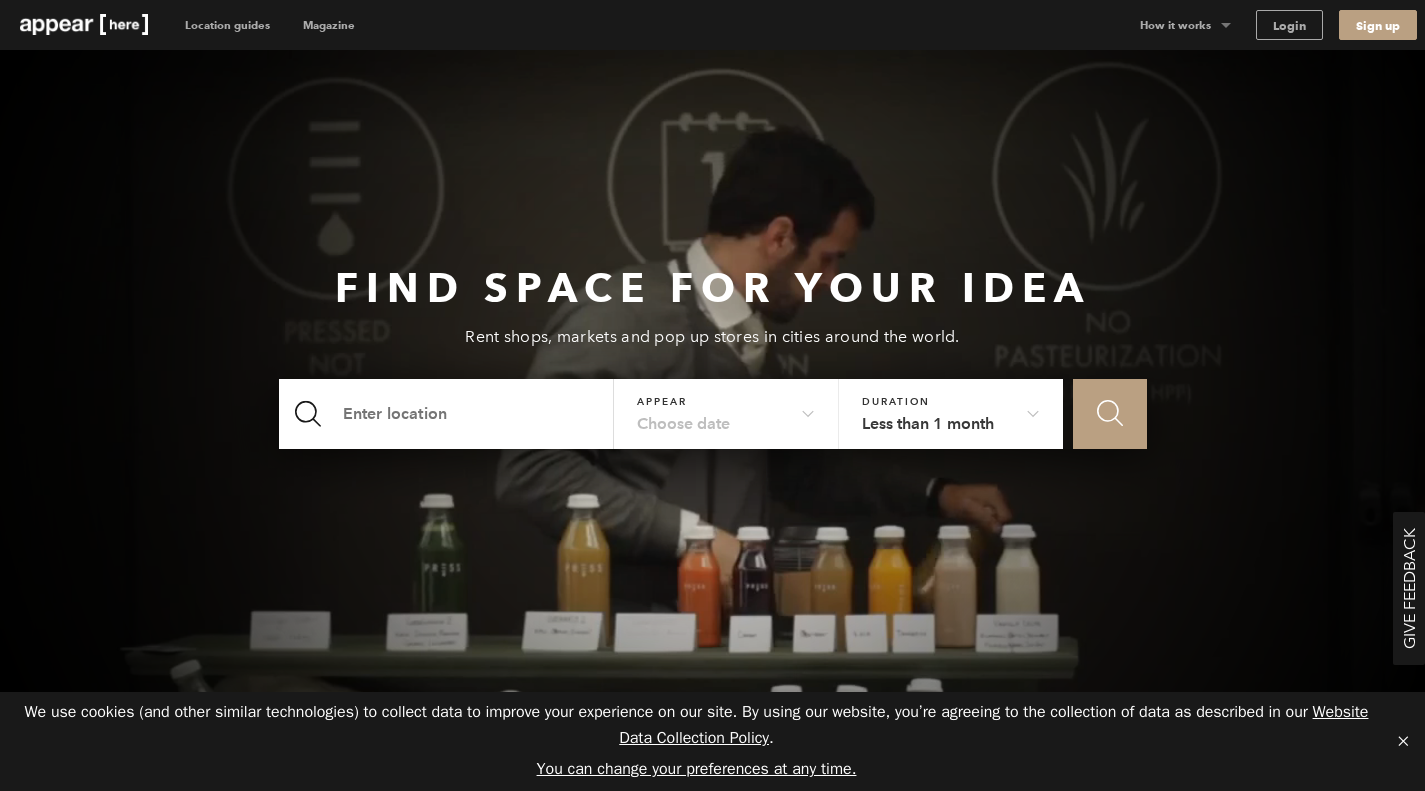 scroll, scrollTop: 0, scrollLeft: 0, axis: both 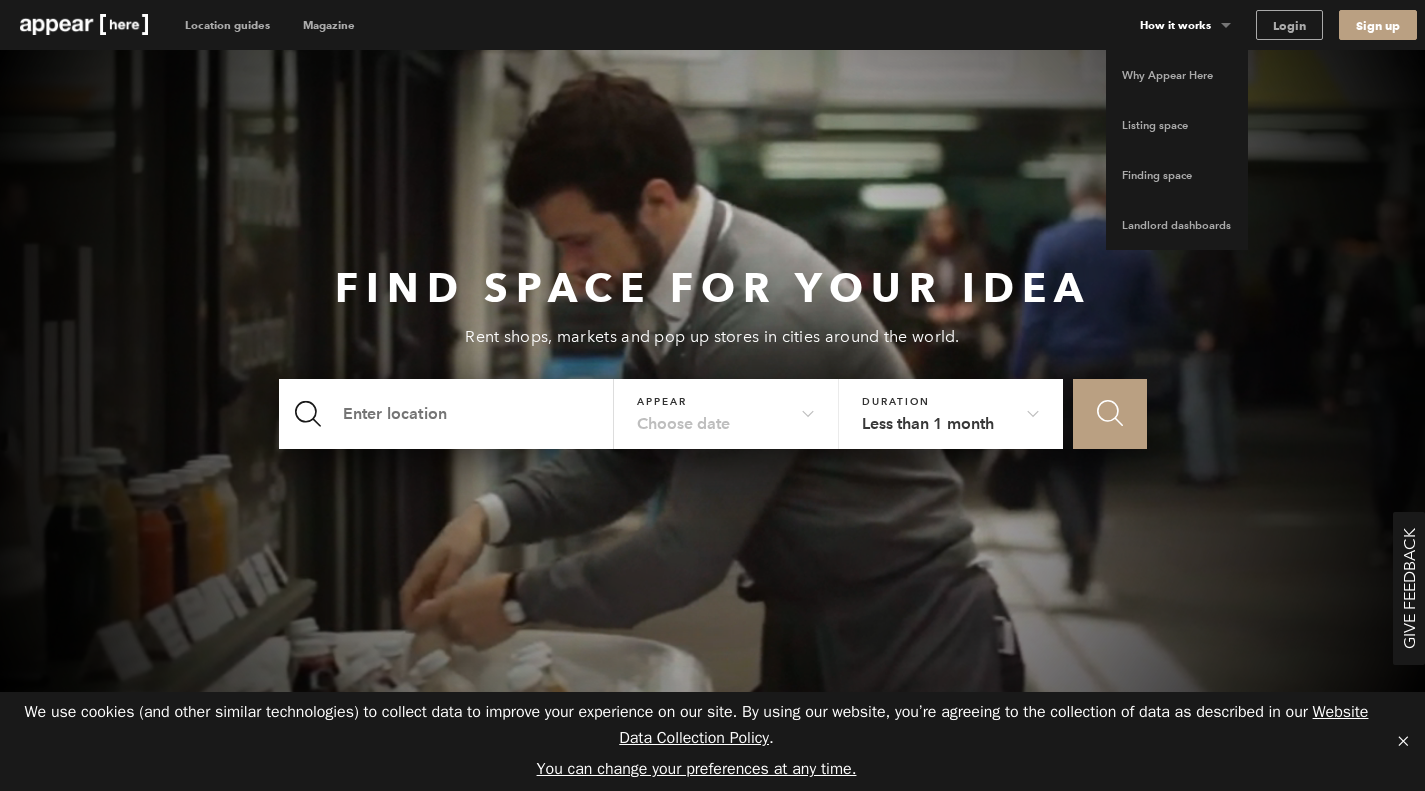 click on "How it works" at bounding box center (1186, 25) 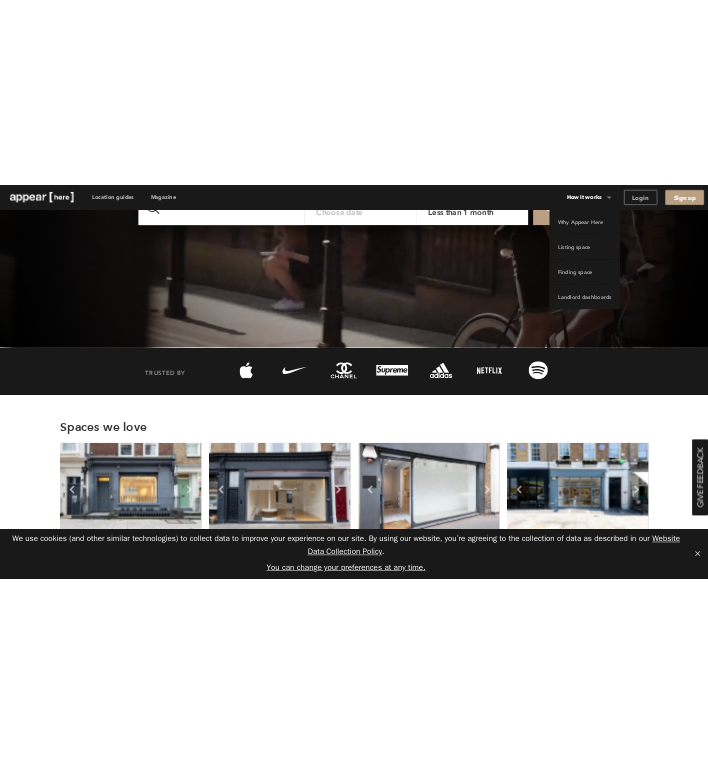 scroll, scrollTop: 357, scrollLeft: 0, axis: vertical 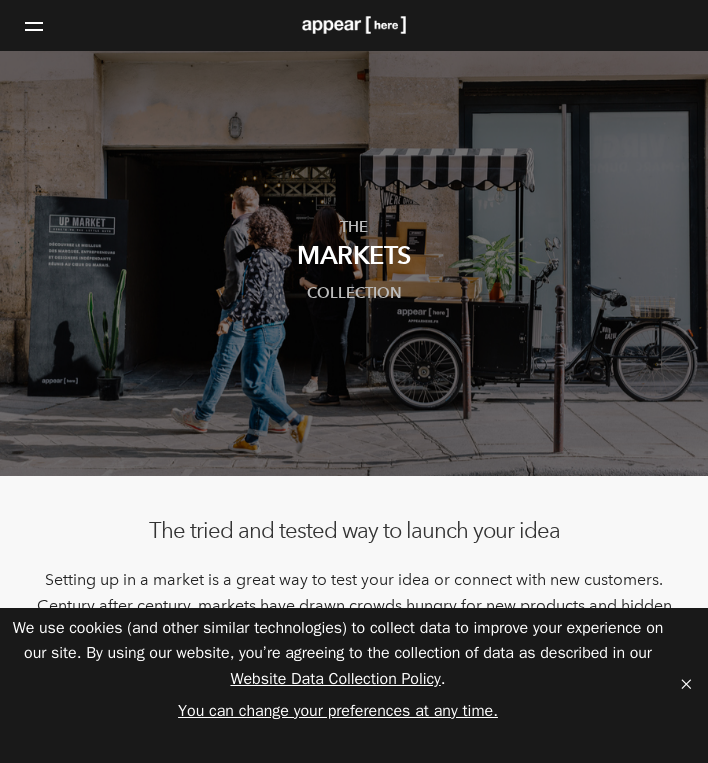 click at bounding box center (34, 26) 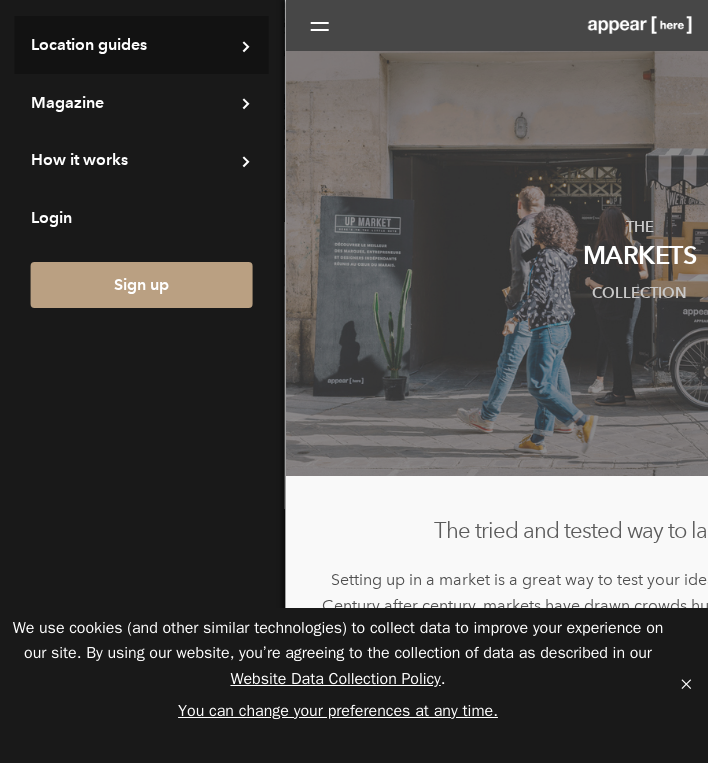 click on "Location guides" at bounding box center (142, 45) 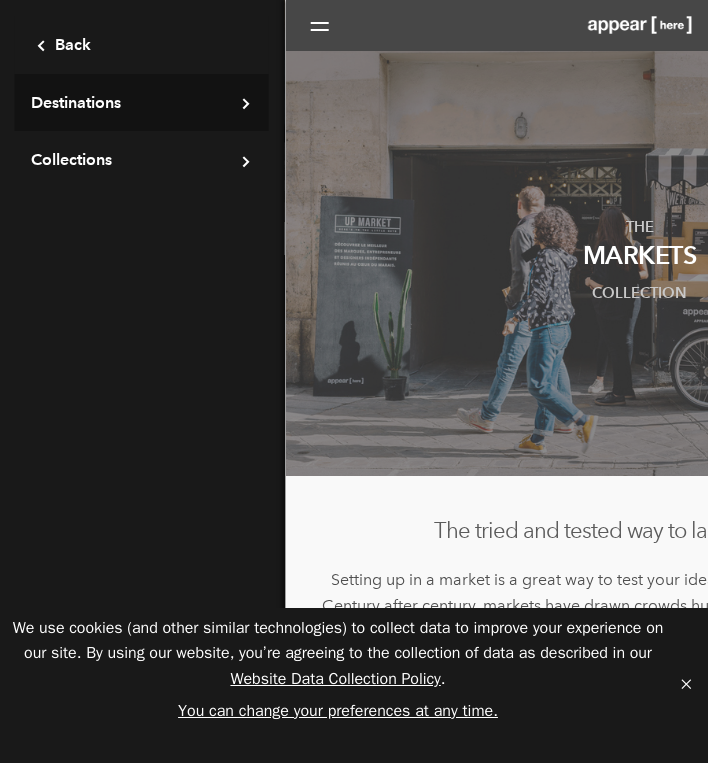 click on "Destinations" at bounding box center [142, 103] 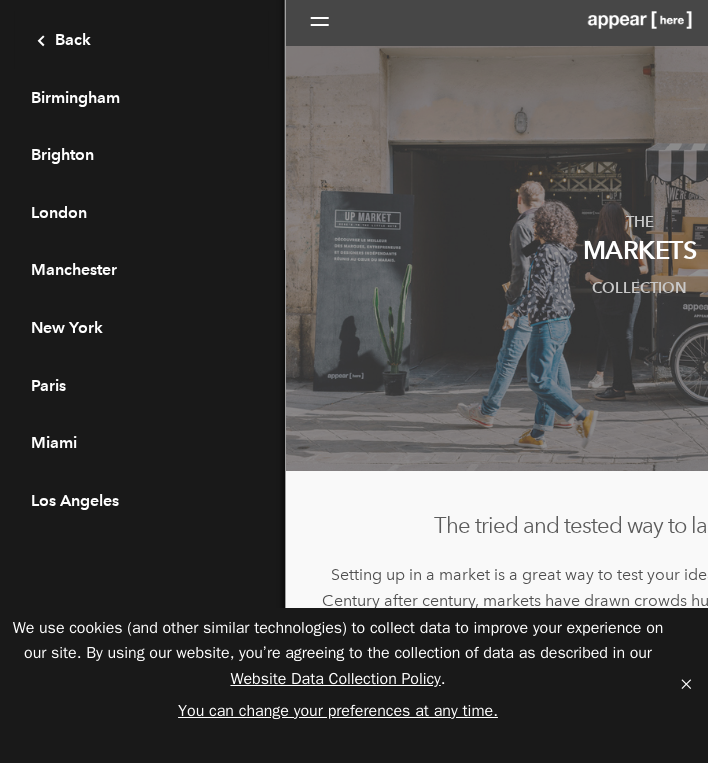 scroll, scrollTop: 0, scrollLeft: 0, axis: both 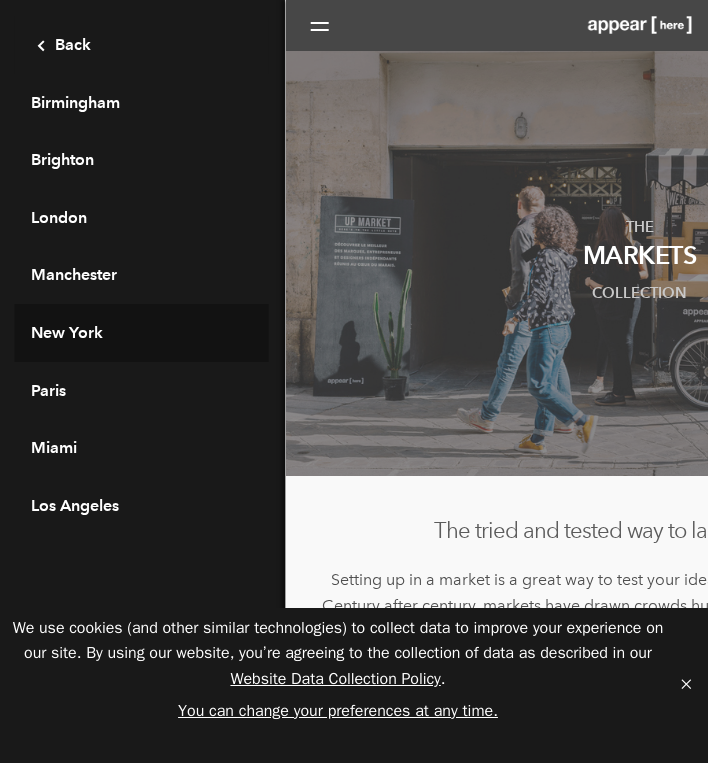 click on "New York" at bounding box center [142, 333] 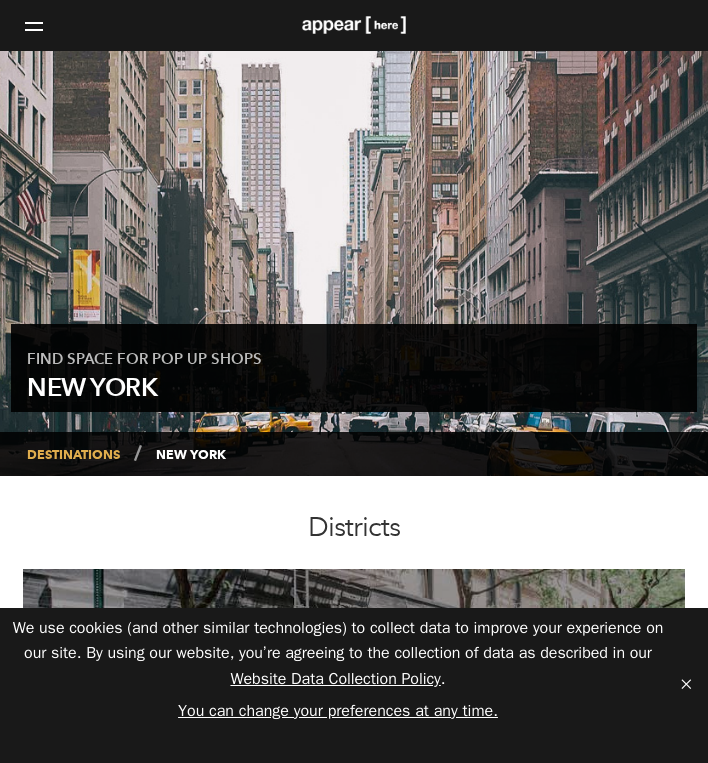 scroll, scrollTop: 0, scrollLeft: 0, axis: both 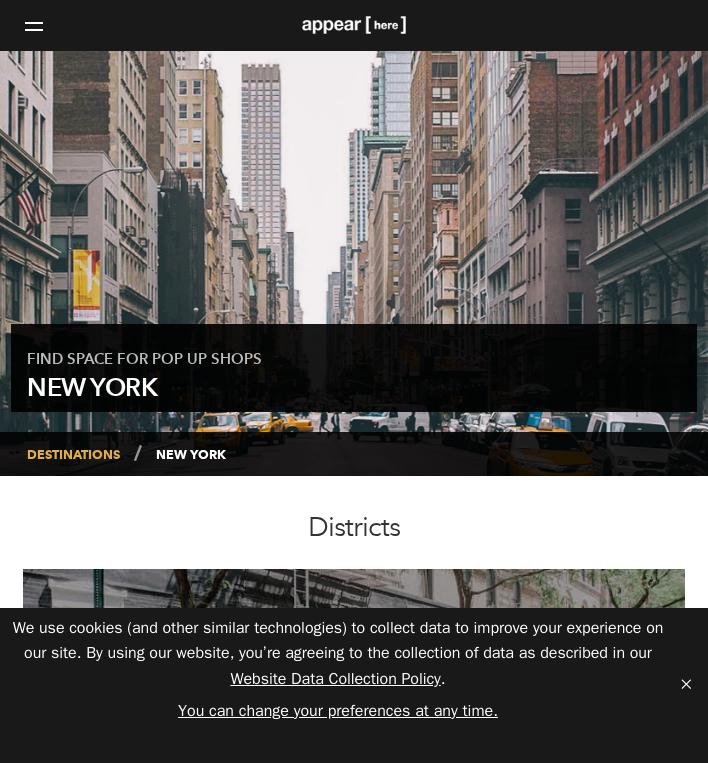 click at bounding box center [34, 26] 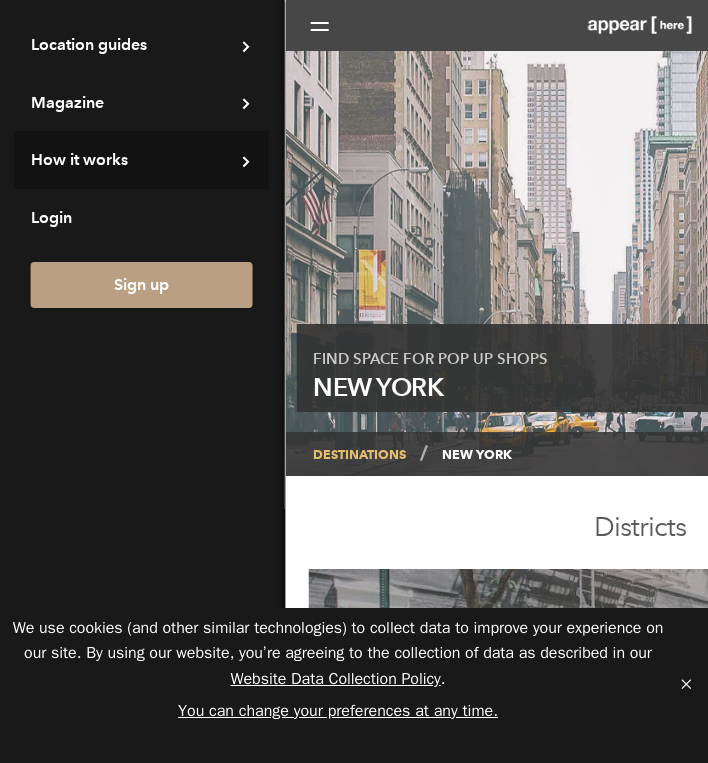 click on "How it works" at bounding box center (142, 45) 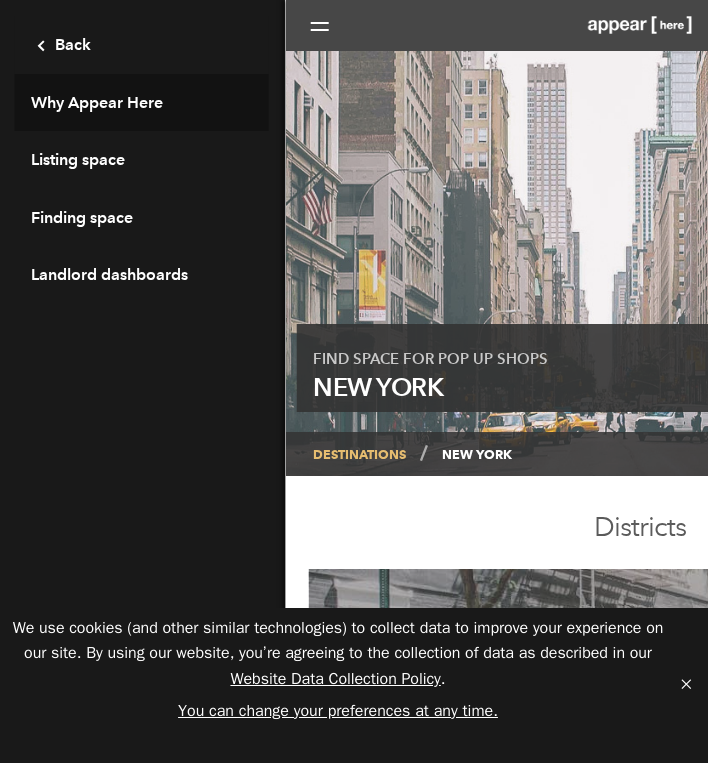 click on "Why Appear Here" at bounding box center (142, 103) 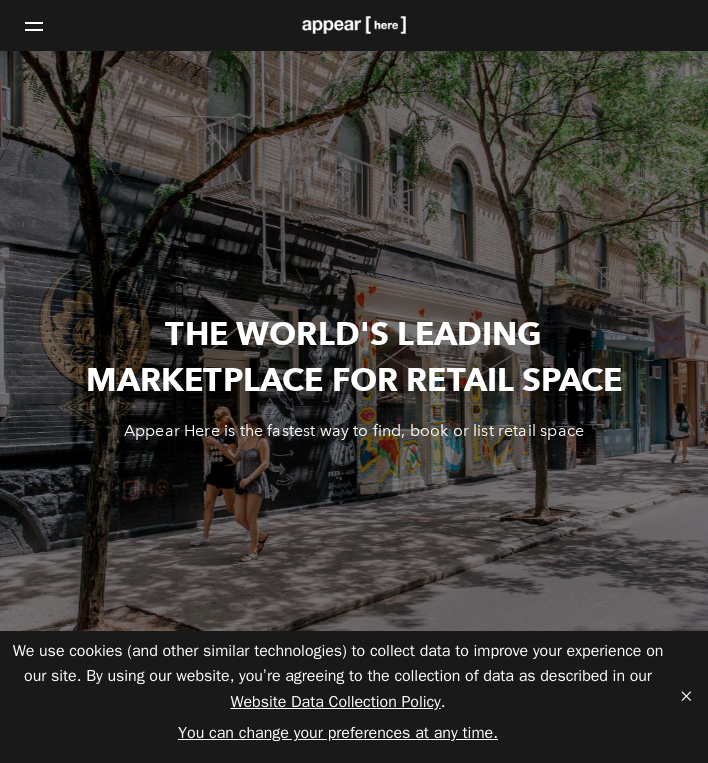 scroll, scrollTop: 0, scrollLeft: 0, axis: both 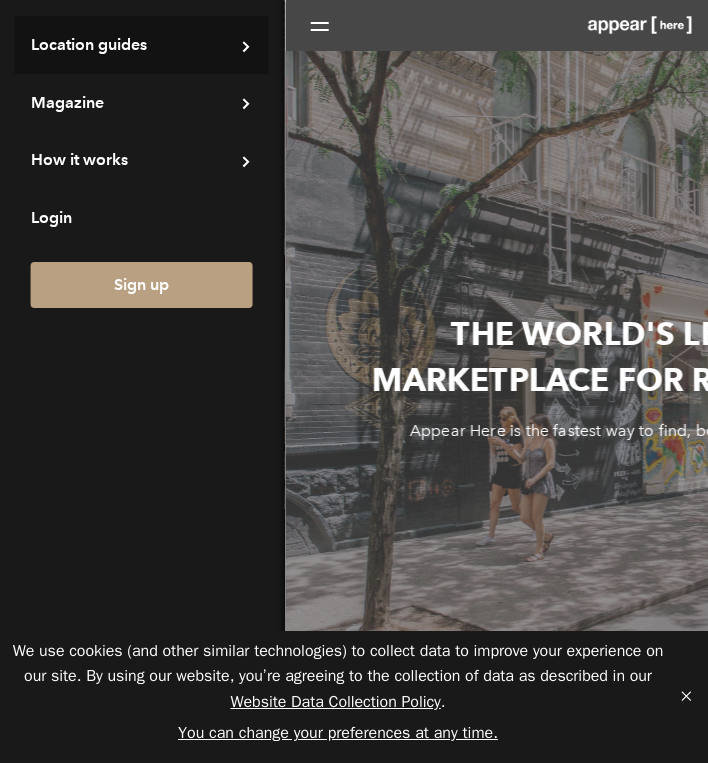 click on "Location guides" at bounding box center (142, 45) 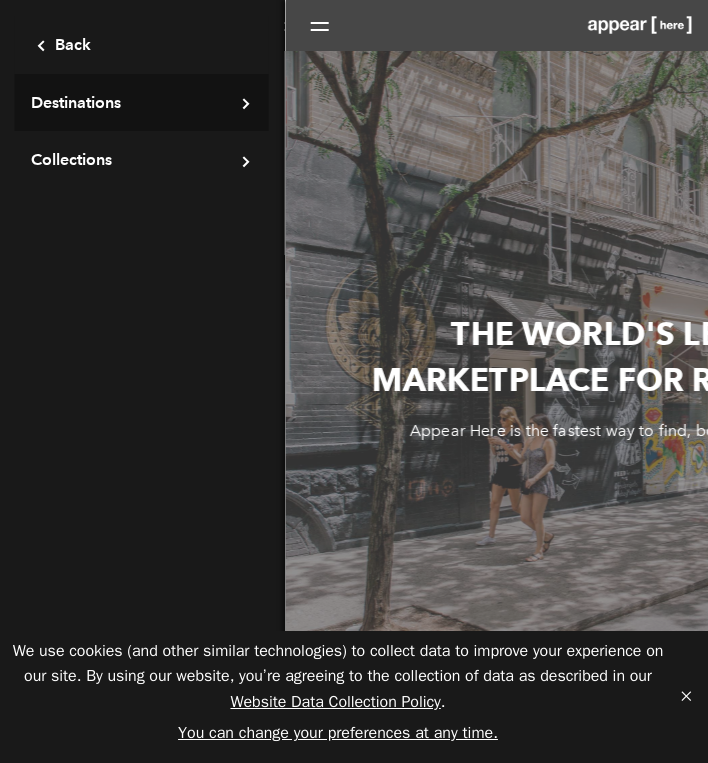 click on "Destinations" at bounding box center (142, 103) 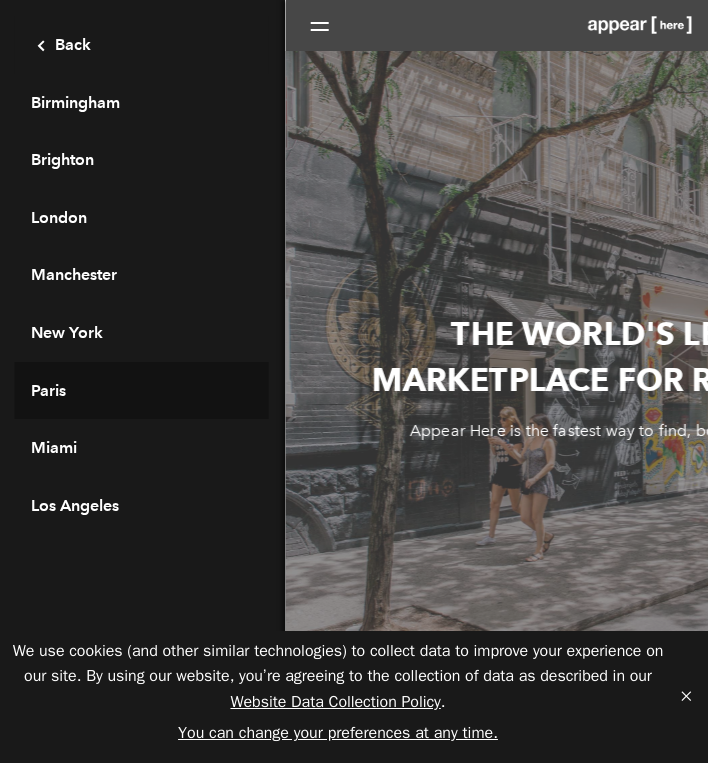 click on "Paris" at bounding box center (142, 391) 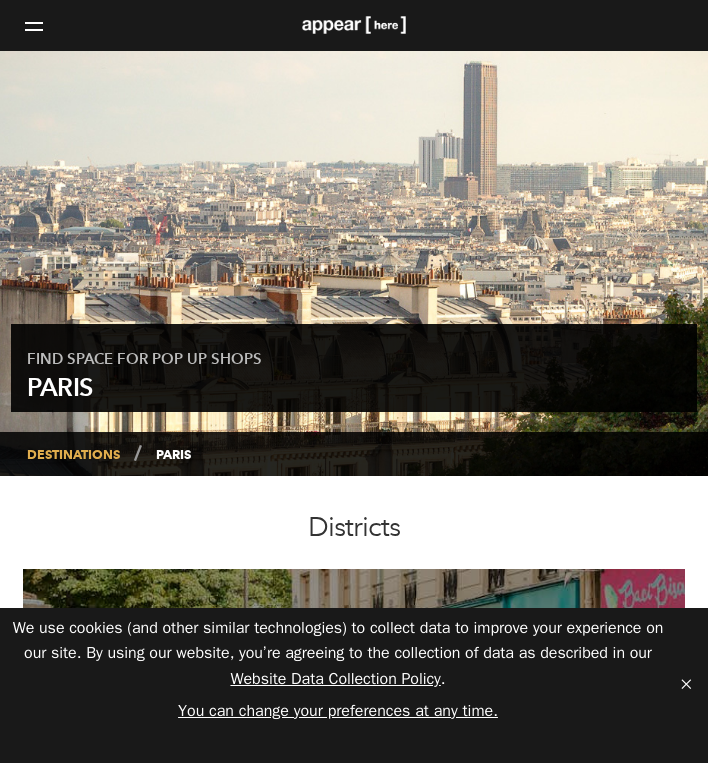 scroll, scrollTop: 0, scrollLeft: 0, axis: both 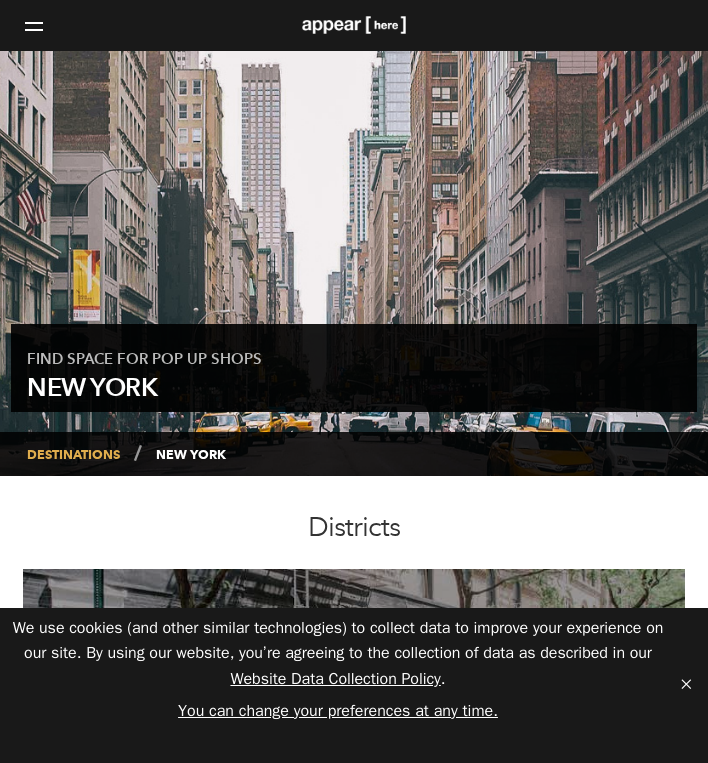 click at bounding box center (34, 26) 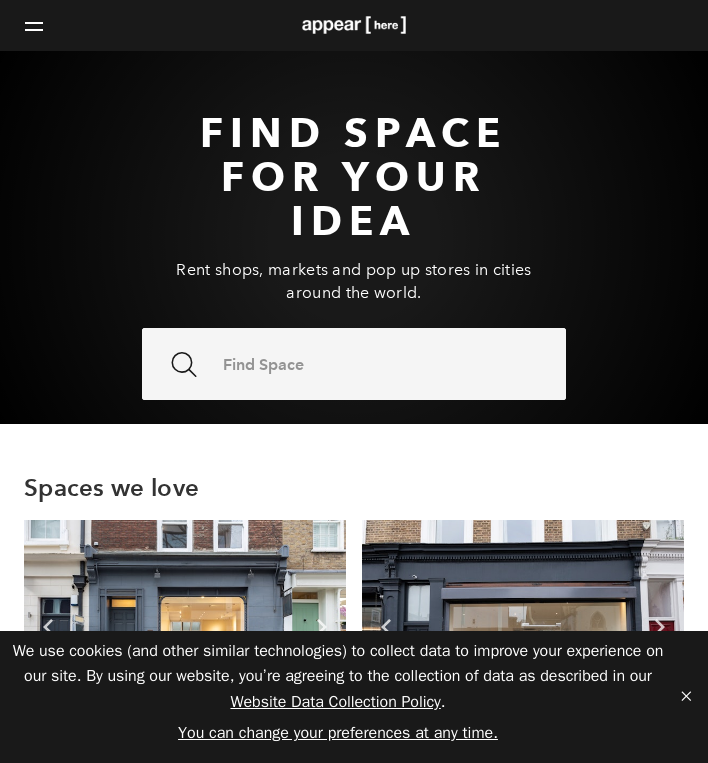 scroll, scrollTop: 0, scrollLeft: 0, axis: both 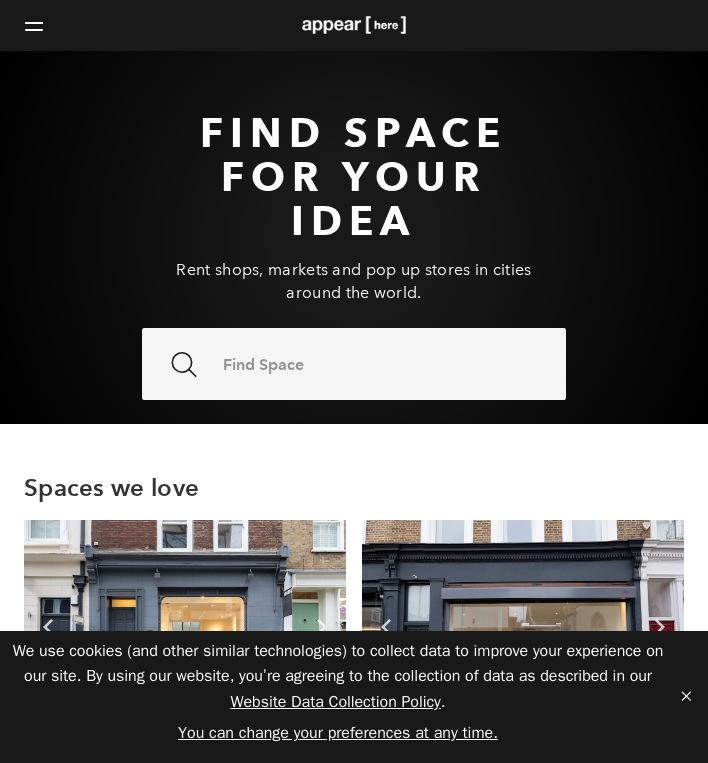 click at bounding box center [353, 25] 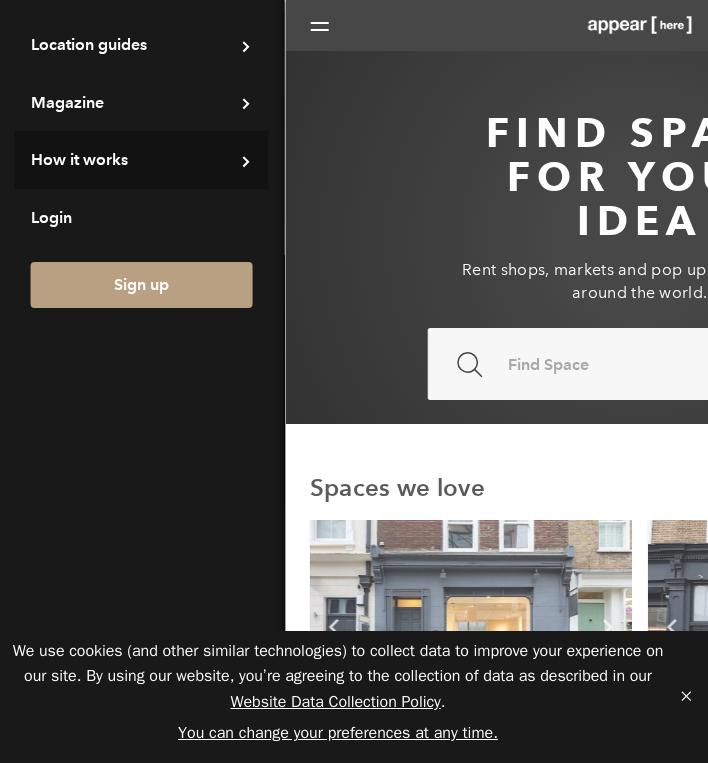 click on "How it works" at bounding box center [142, 45] 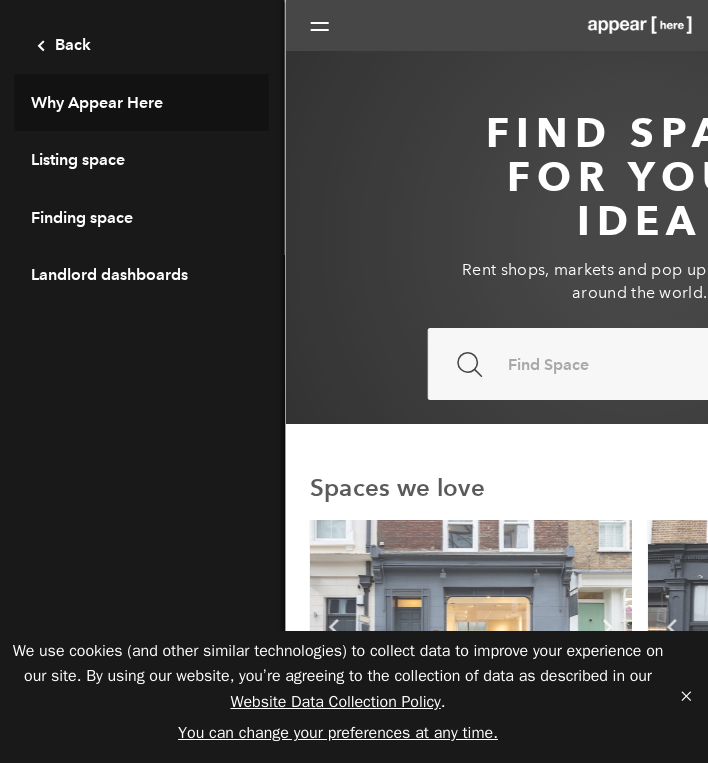 click on "Why Appear Here" at bounding box center [142, 103] 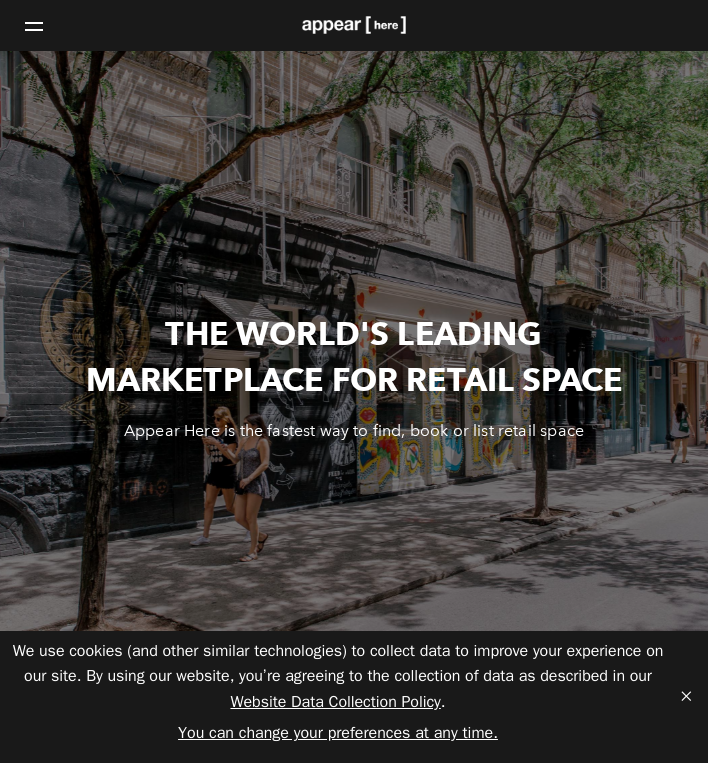 scroll, scrollTop: 0, scrollLeft: 0, axis: both 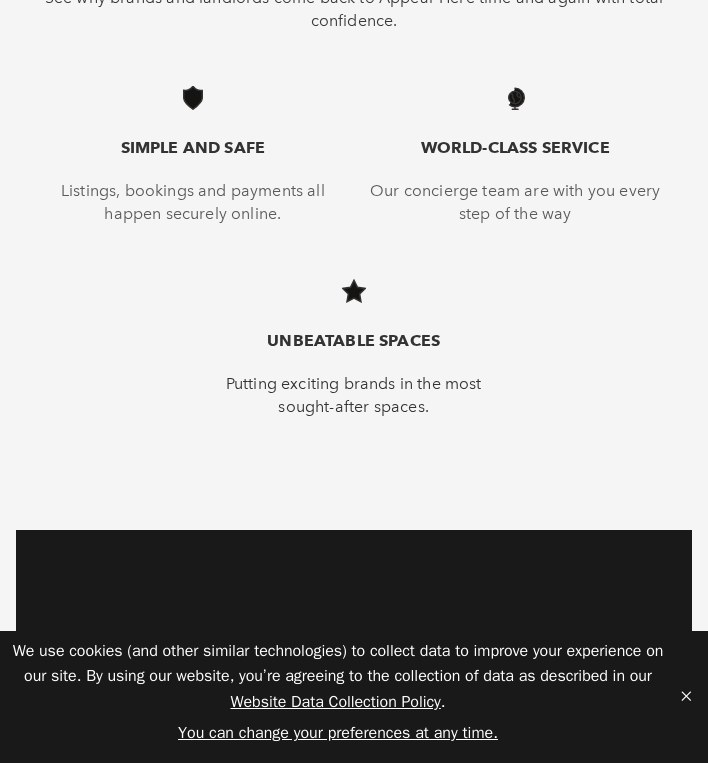 click on "icon Simple and safe Listings, bookings and payments all happen securely online. icon World-class service Our concierge team are with you every step of the way icon Unbeatable spaces Putting exciting brands in the most sought-after spaces." at bounding box center (354, 297) 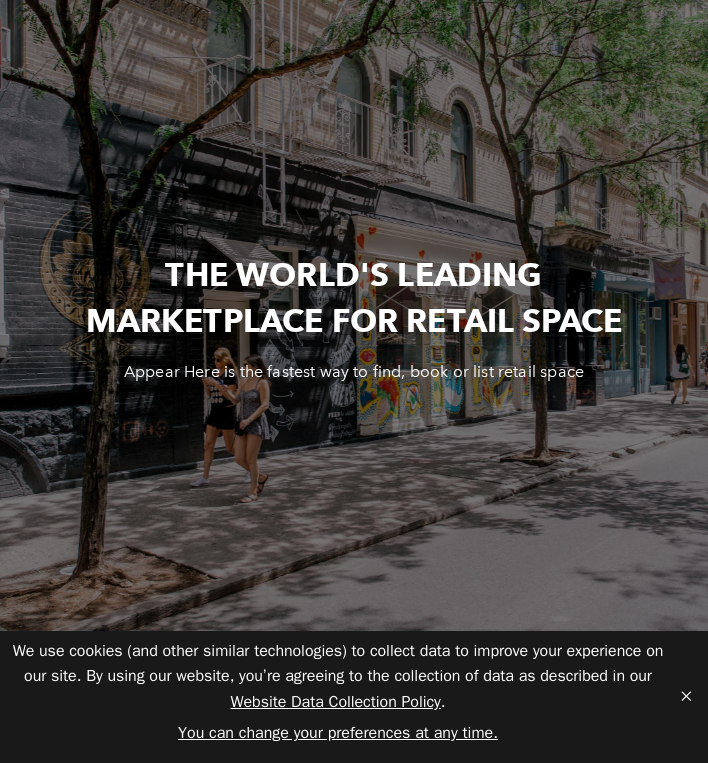 scroll, scrollTop: 0, scrollLeft: 0, axis: both 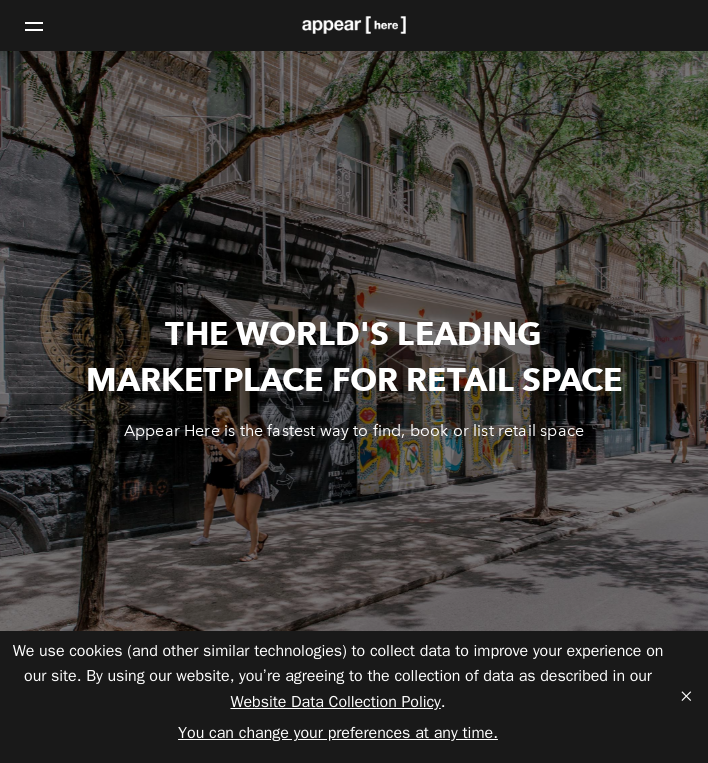 click at bounding box center [34, 26] 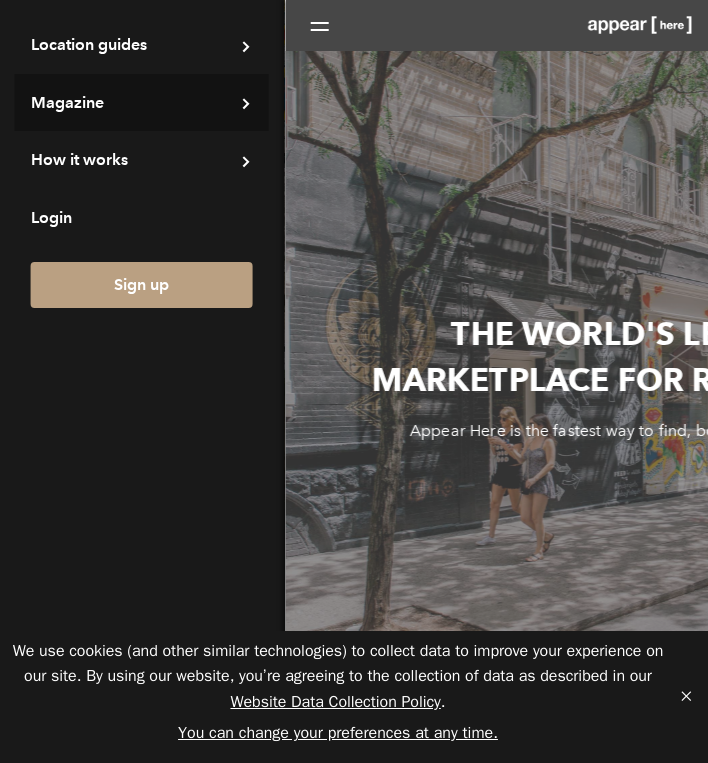 click on "Magazine" at bounding box center [142, 45] 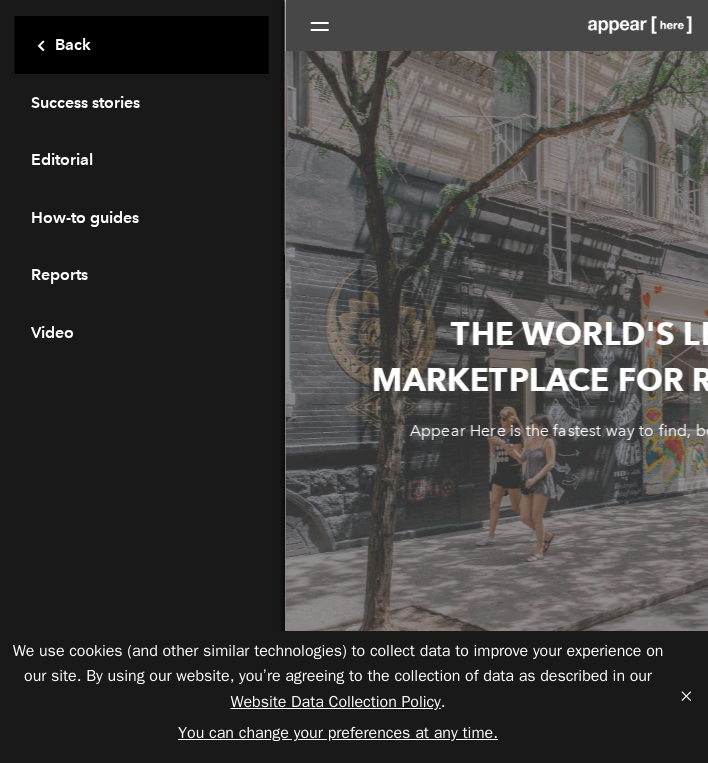 click on "Back" at bounding box center (142, 45) 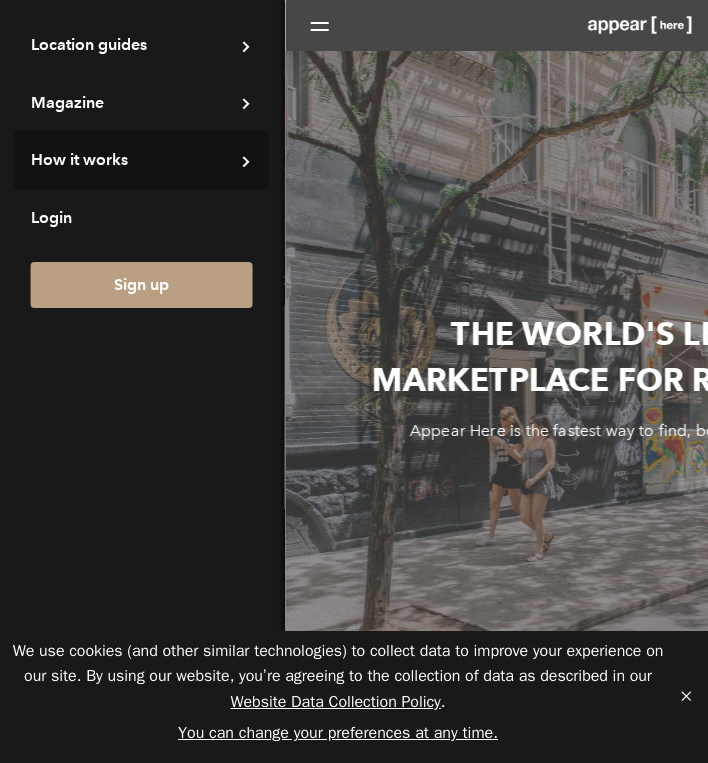 click on "How it works" at bounding box center [142, 45] 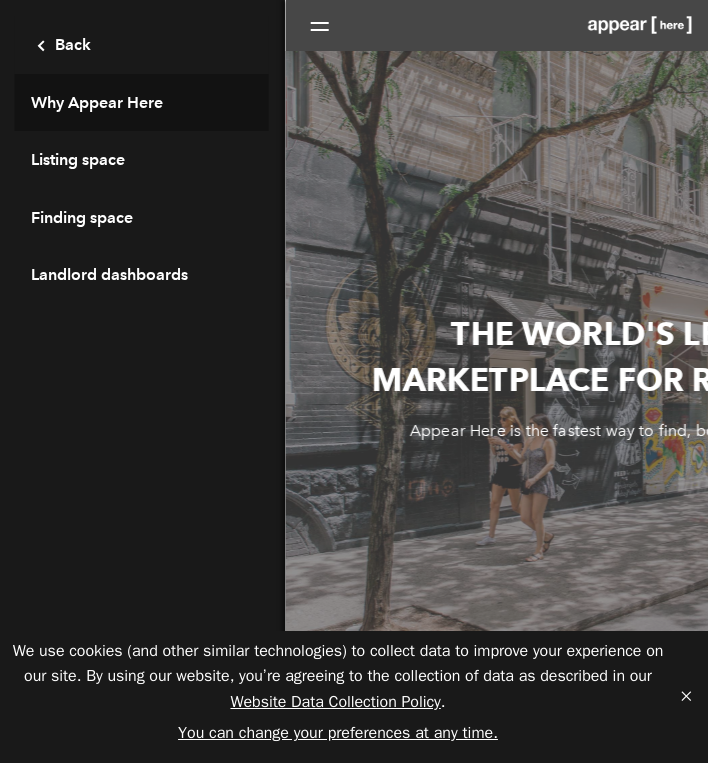 click on "Why Appear Here" at bounding box center [142, 103] 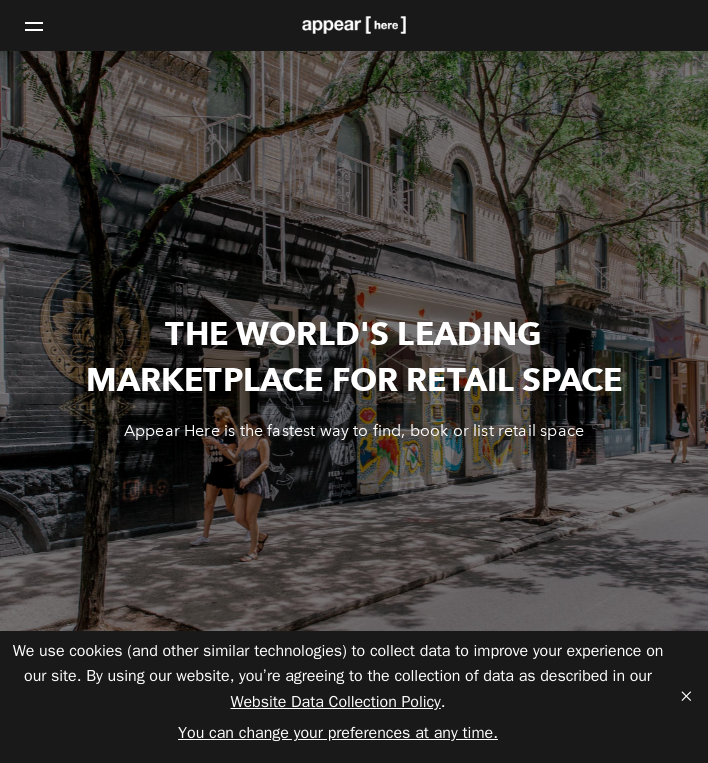 scroll, scrollTop: 0, scrollLeft: 0, axis: both 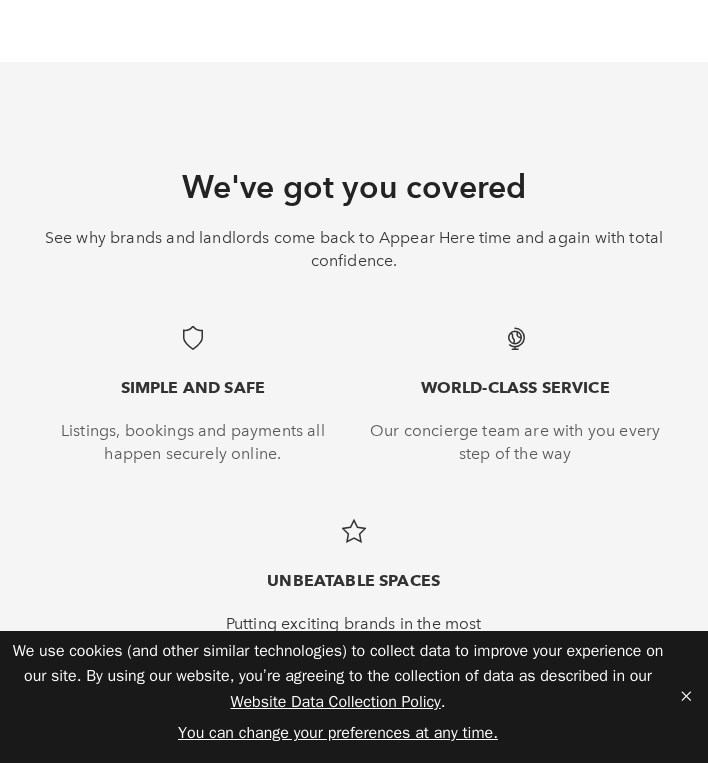 click on "We've got you covered" at bounding box center [354, 187] 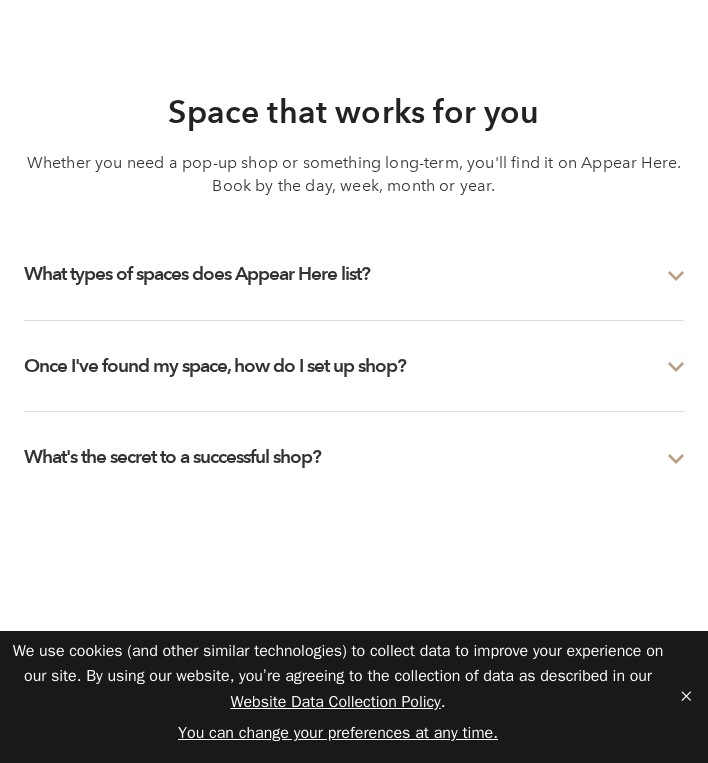 scroll, scrollTop: 3754, scrollLeft: 0, axis: vertical 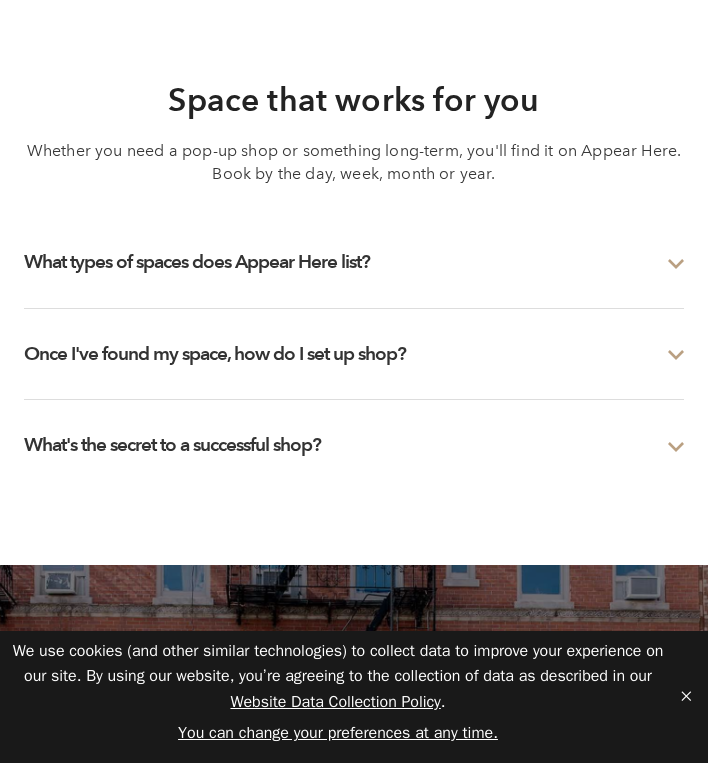 click on "What types of spaces does Appear Here list? Chevron-up" at bounding box center [354, 262] 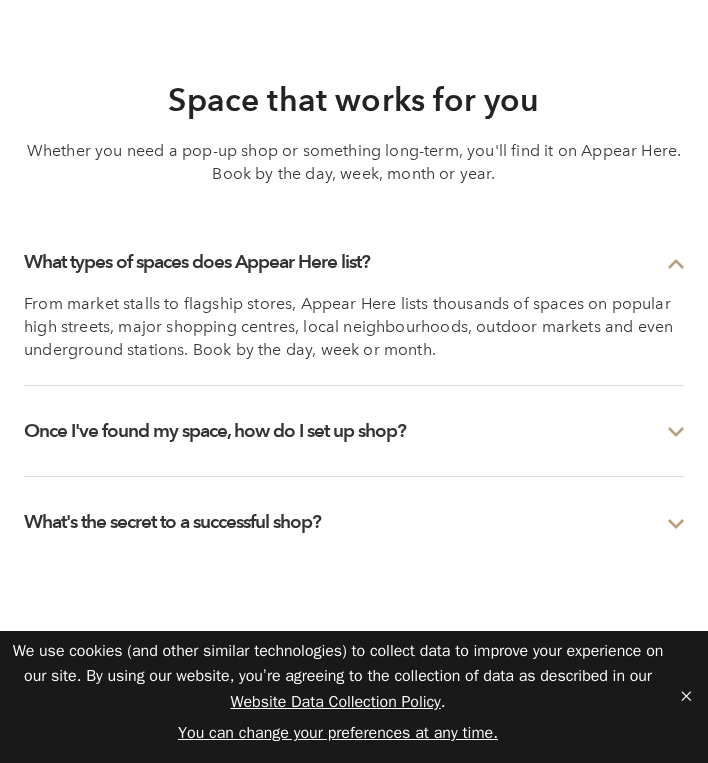 click on "Once I've found my space, how do I set up shop?" at bounding box center [197, 262] 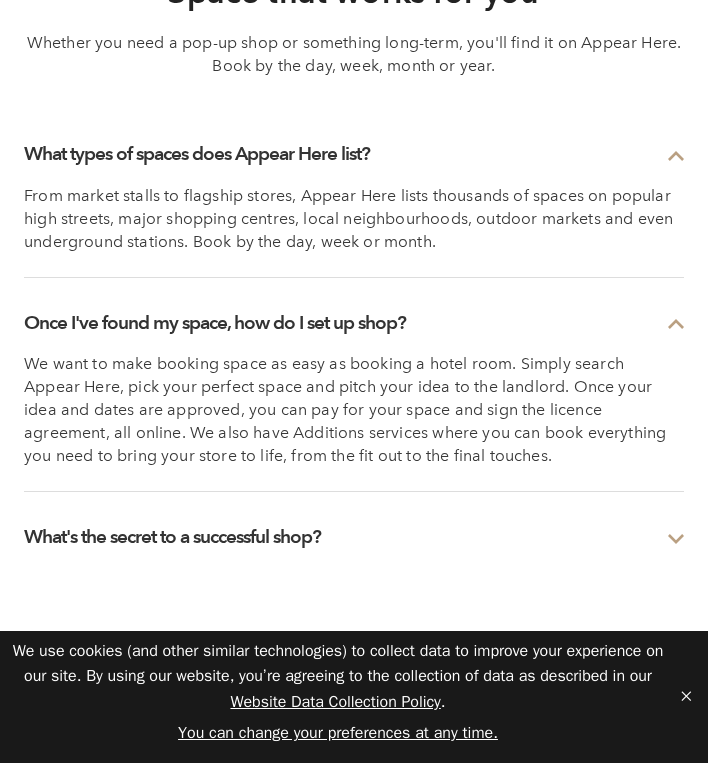 scroll, scrollTop: 3862, scrollLeft: 0, axis: vertical 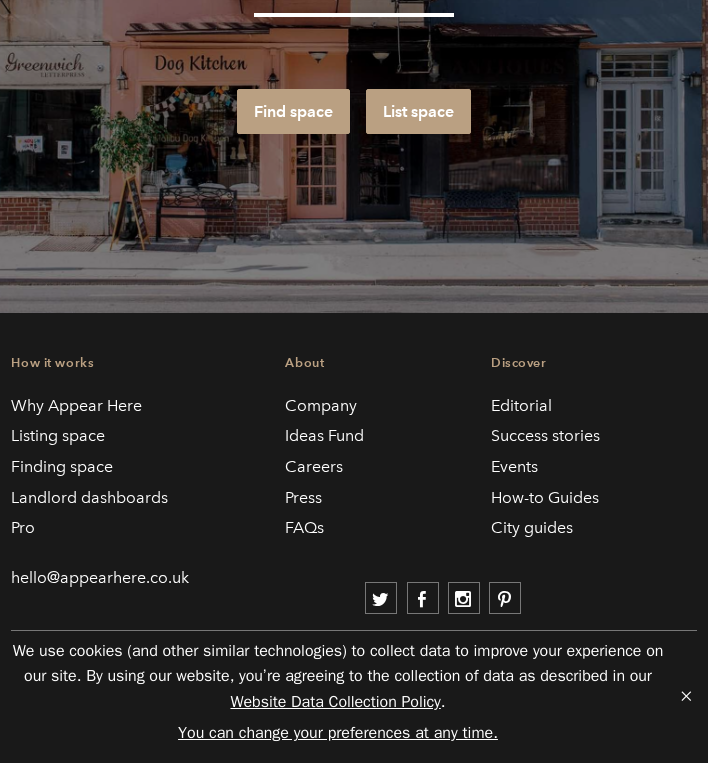 click on "FAQs" at bounding box center [304, 527] 